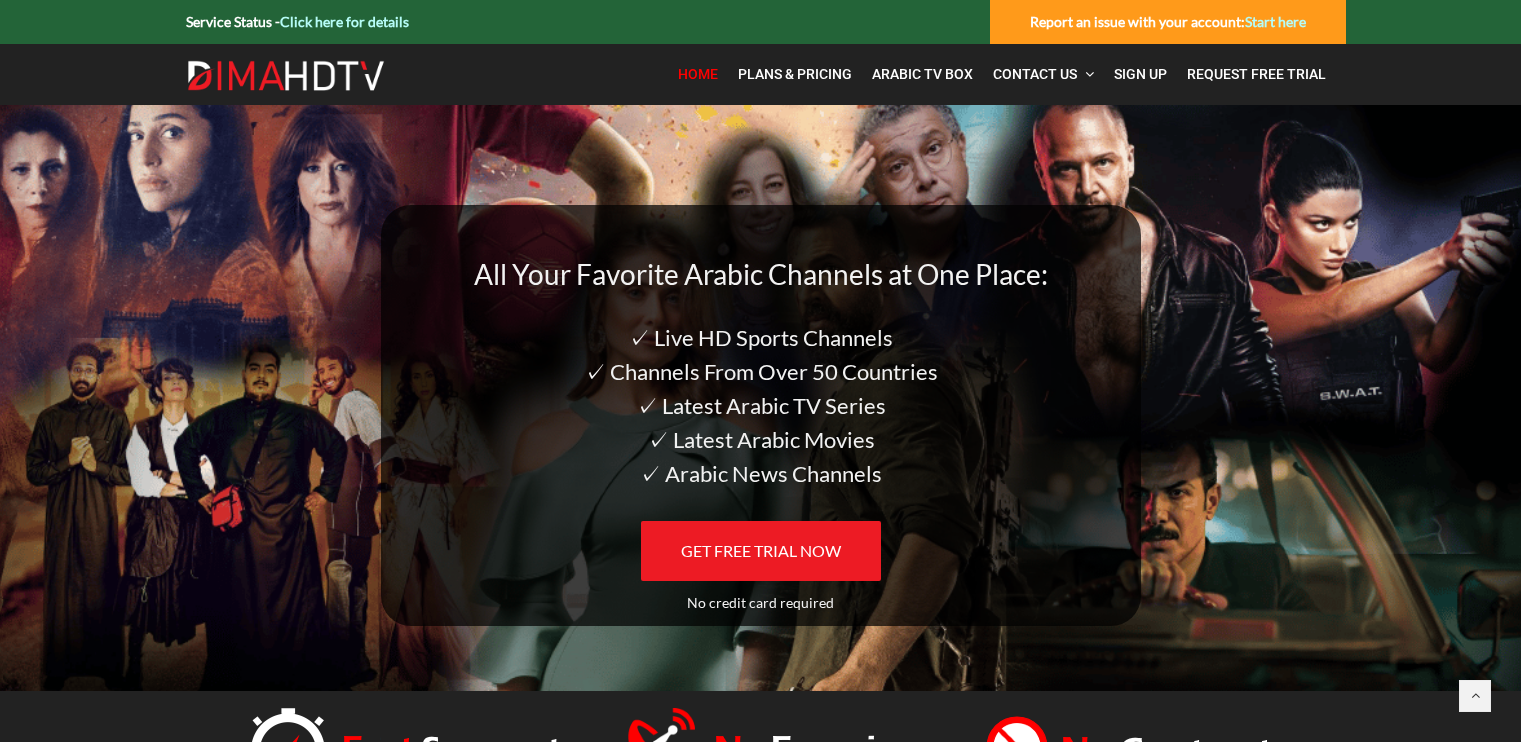 scroll, scrollTop: 0, scrollLeft: 0, axis: both 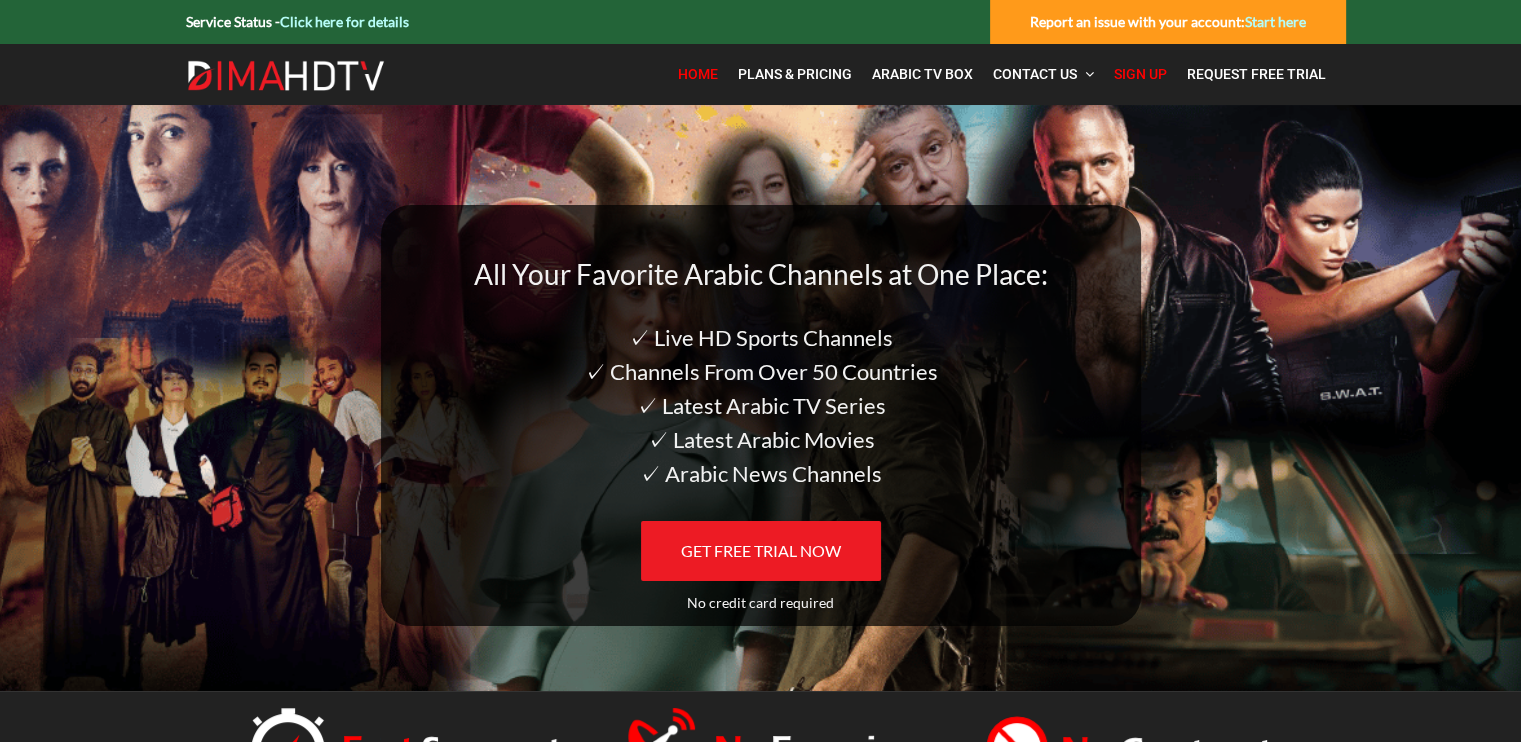 click on "Sign Up" at bounding box center (1140, 74) 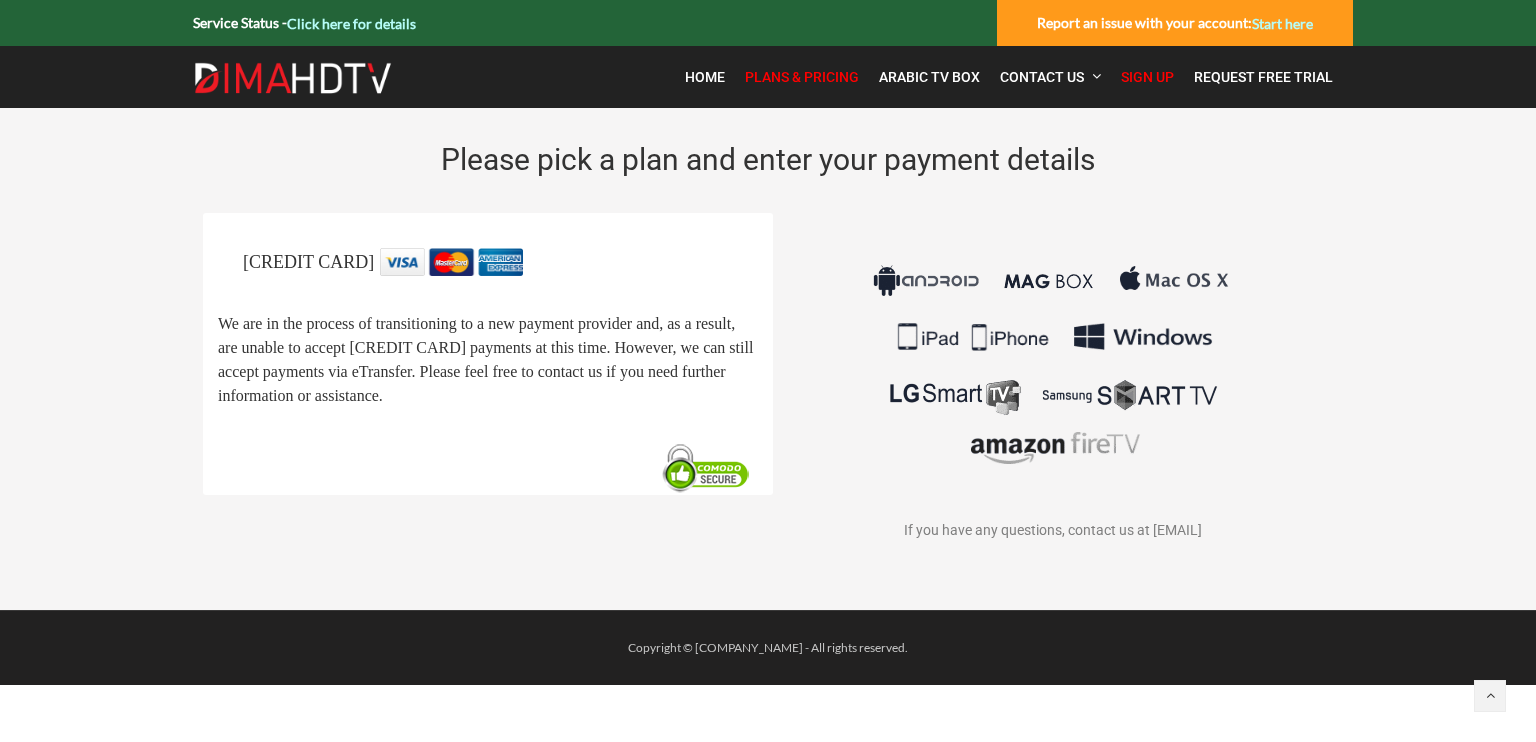 scroll, scrollTop: 0, scrollLeft: 0, axis: both 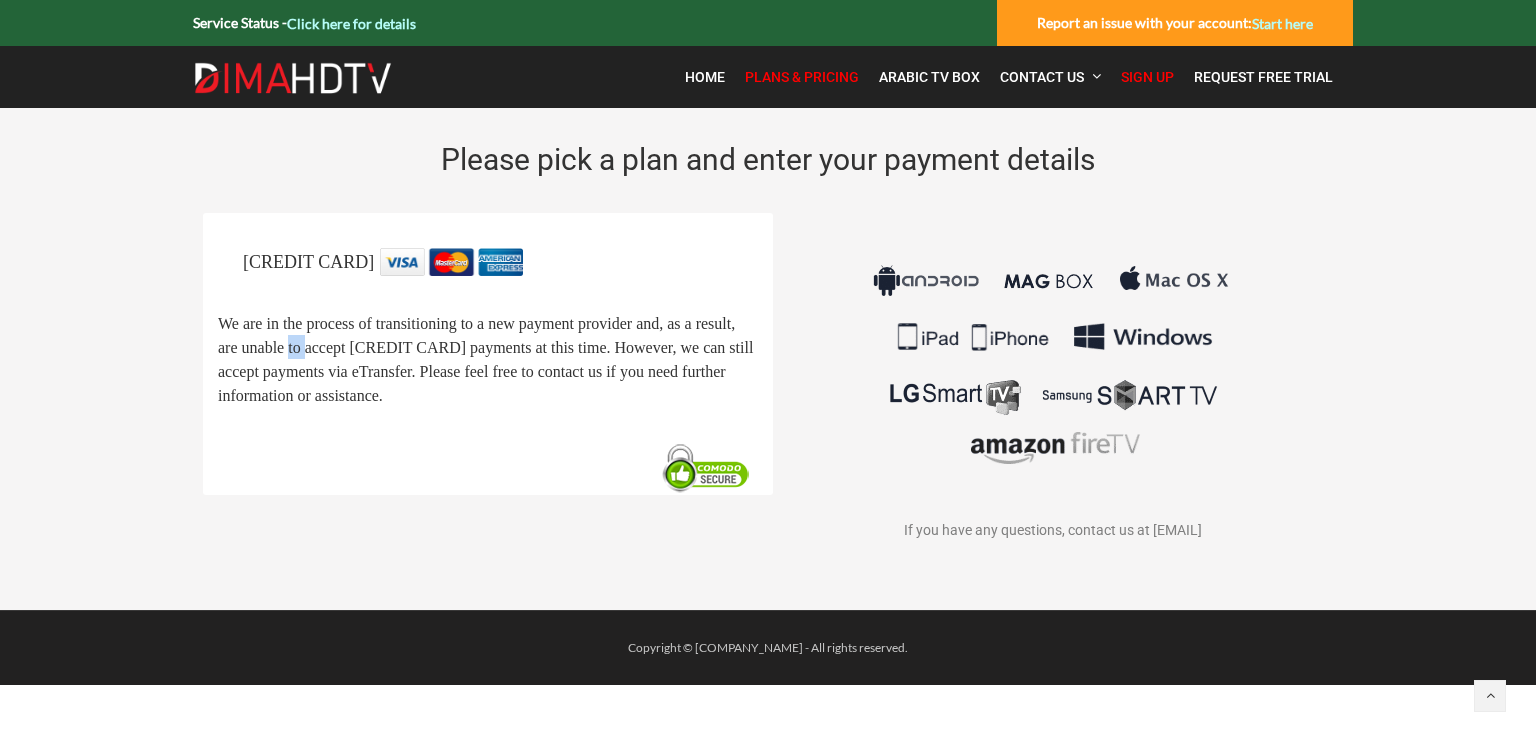 click on "We are in the process of transitioning to a new payment provider and, as a result, are unable to accept credit card payments at this time. However, we can still accept payments via eTransfer. Please feel free to contact us if you need further information or assistance." at bounding box center (485, 360) 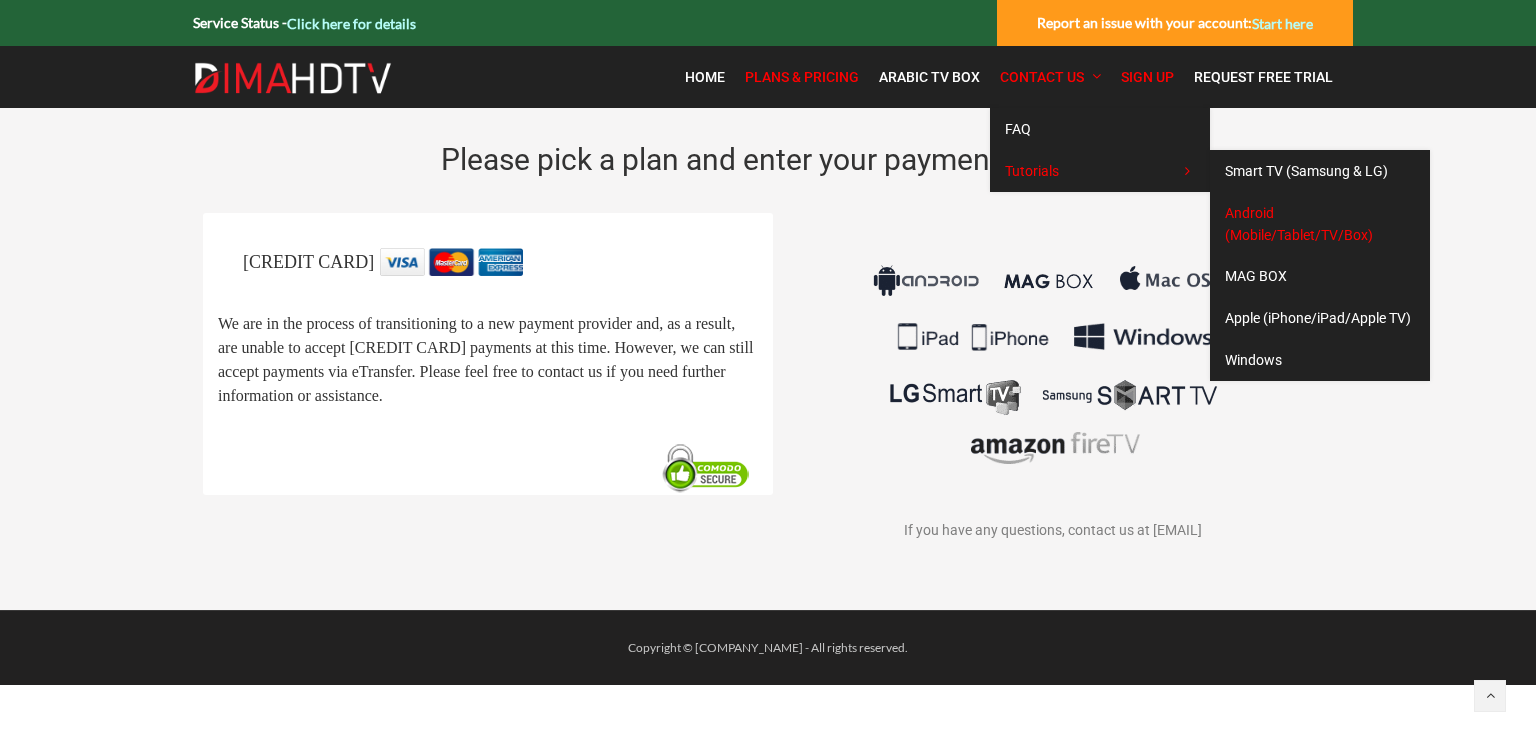 click on "Android (Mobile/Tablet/TV/Box)" at bounding box center (1320, 224) 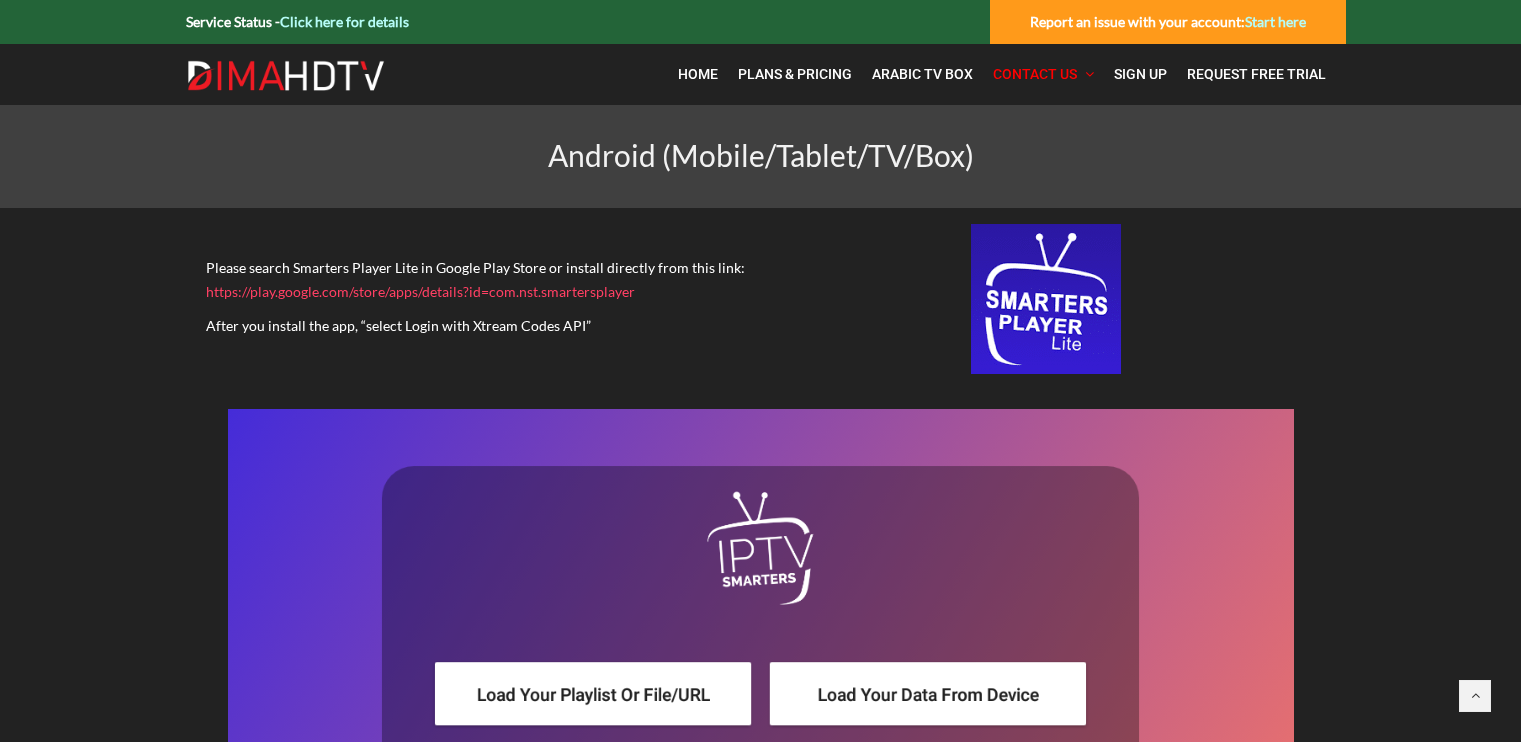 scroll, scrollTop: 0, scrollLeft: 0, axis: both 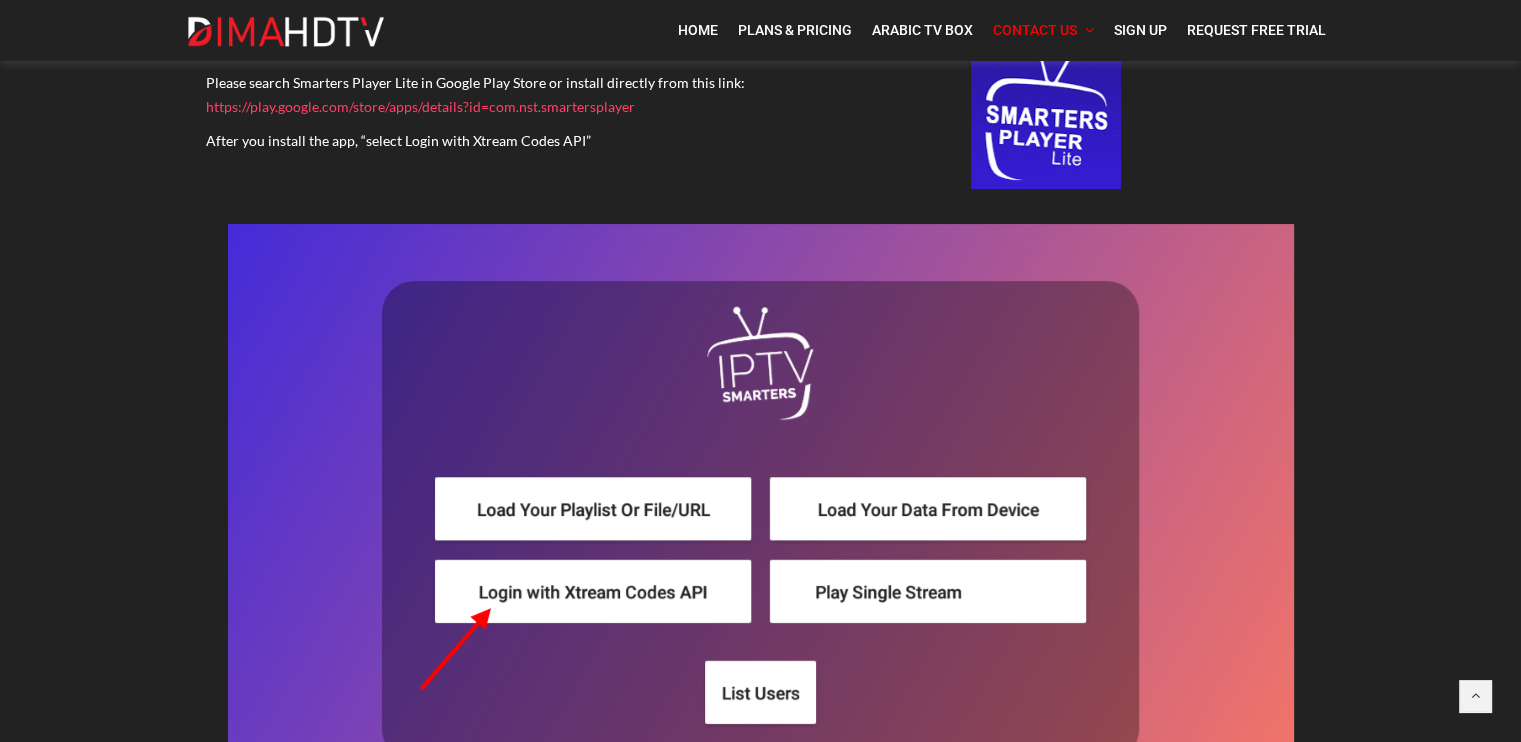 click at bounding box center [761, 524] 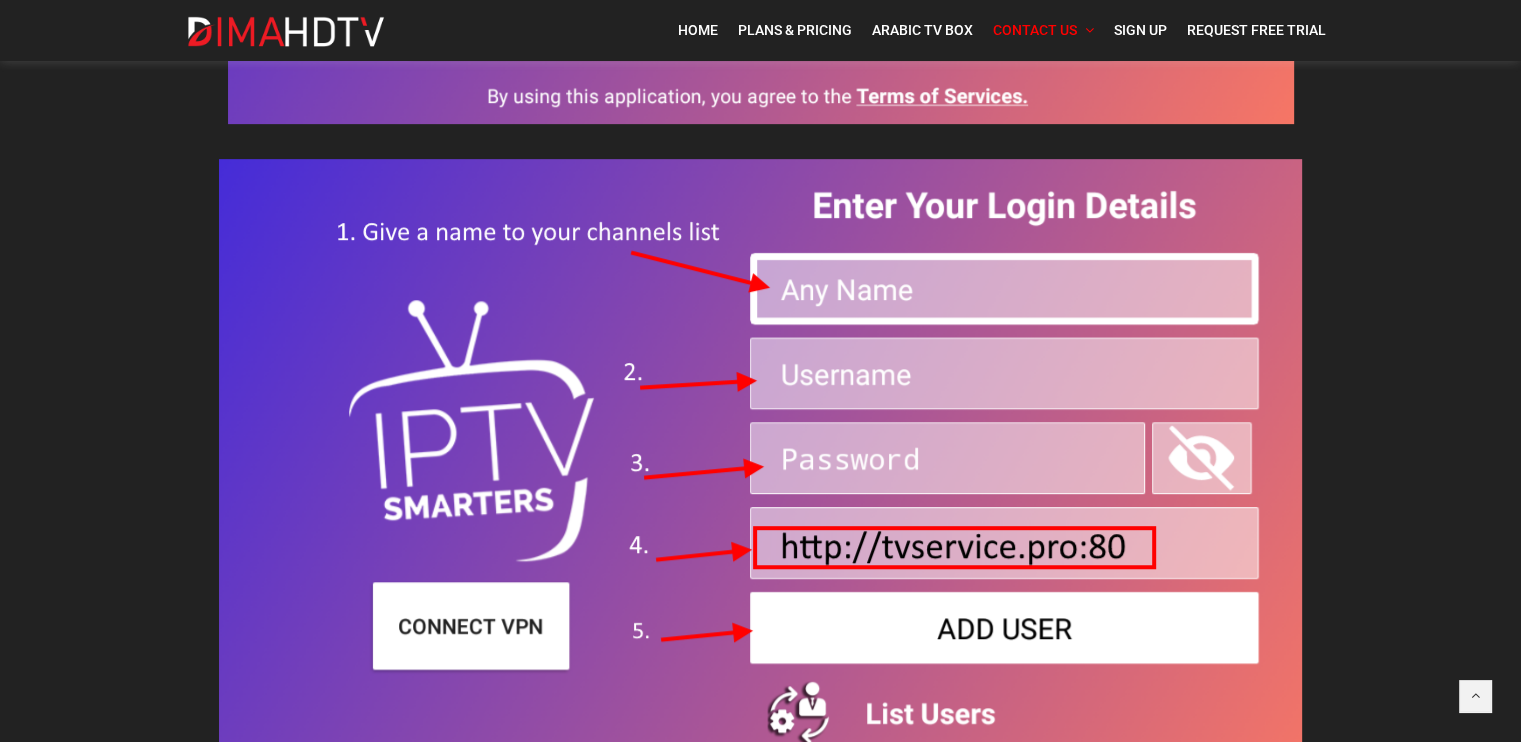 scroll, scrollTop: 887, scrollLeft: 0, axis: vertical 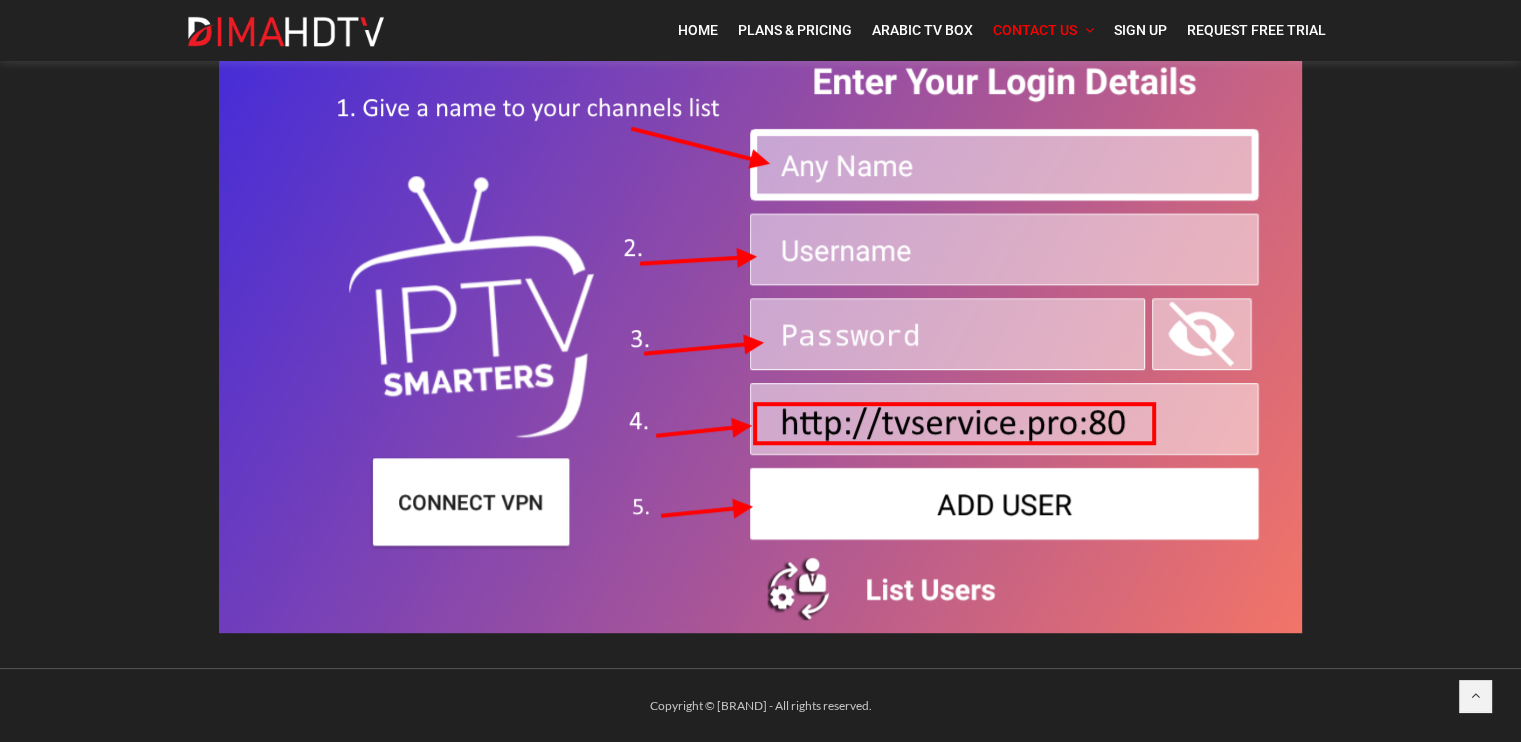 click at bounding box center (760, 334) 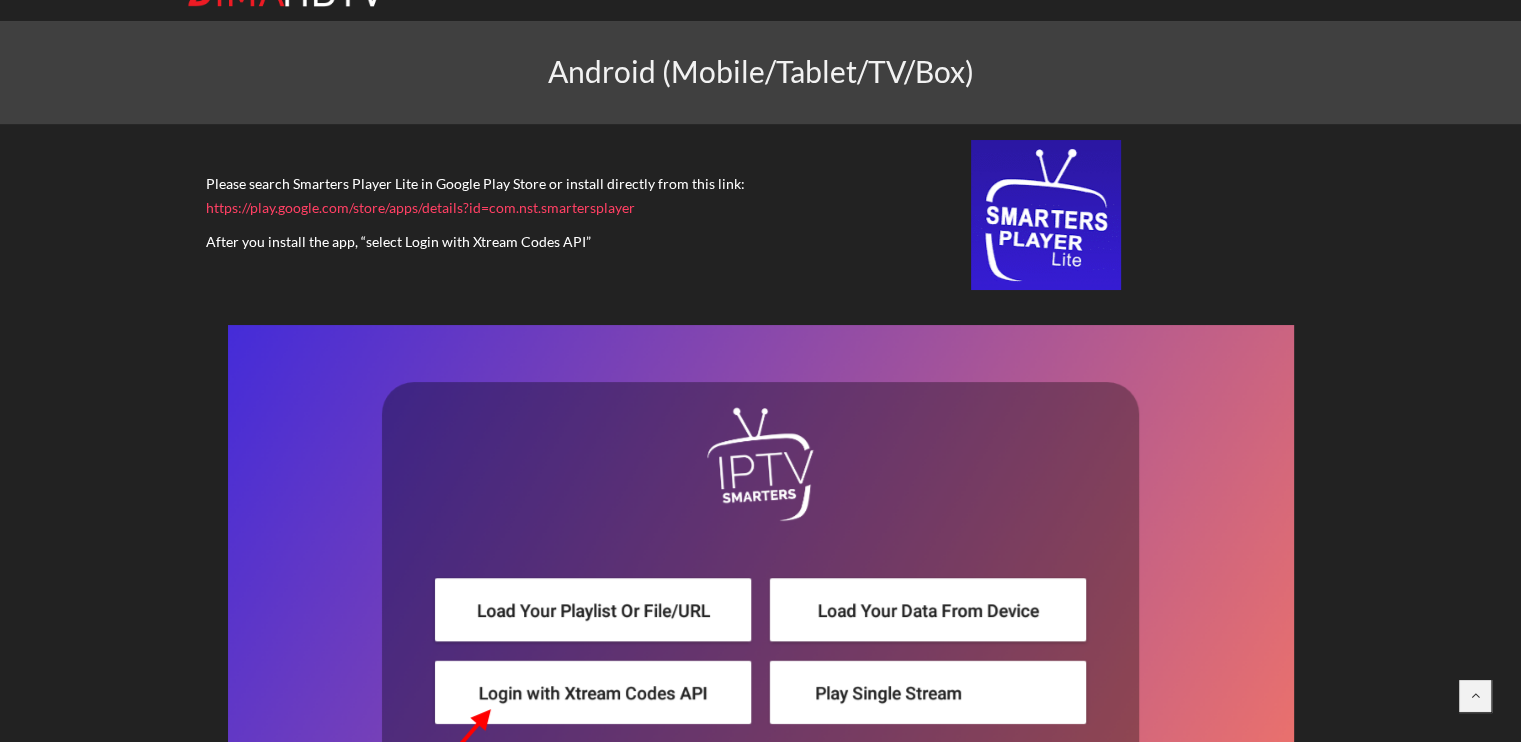 scroll, scrollTop: 0, scrollLeft: 0, axis: both 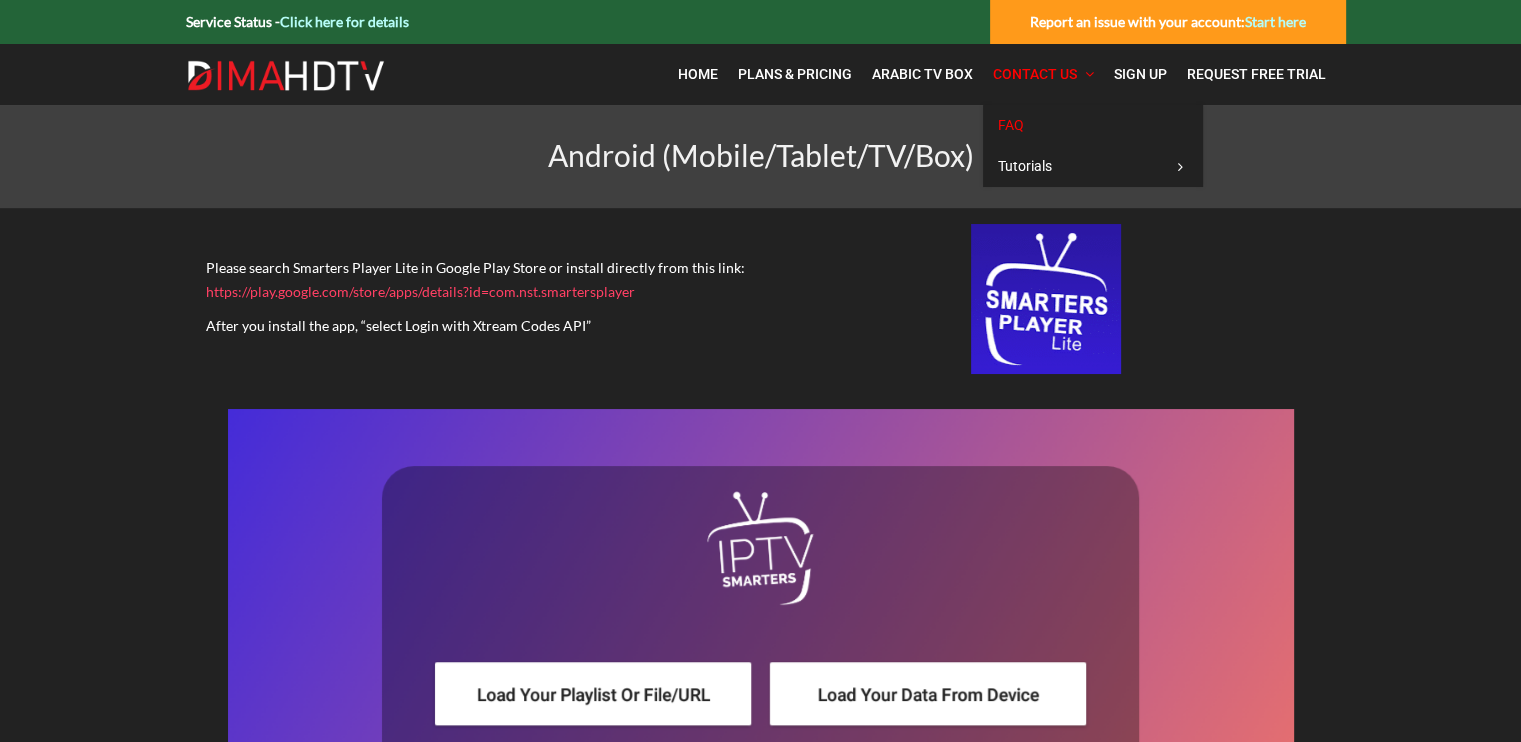click on "FAQ" at bounding box center [1011, 125] 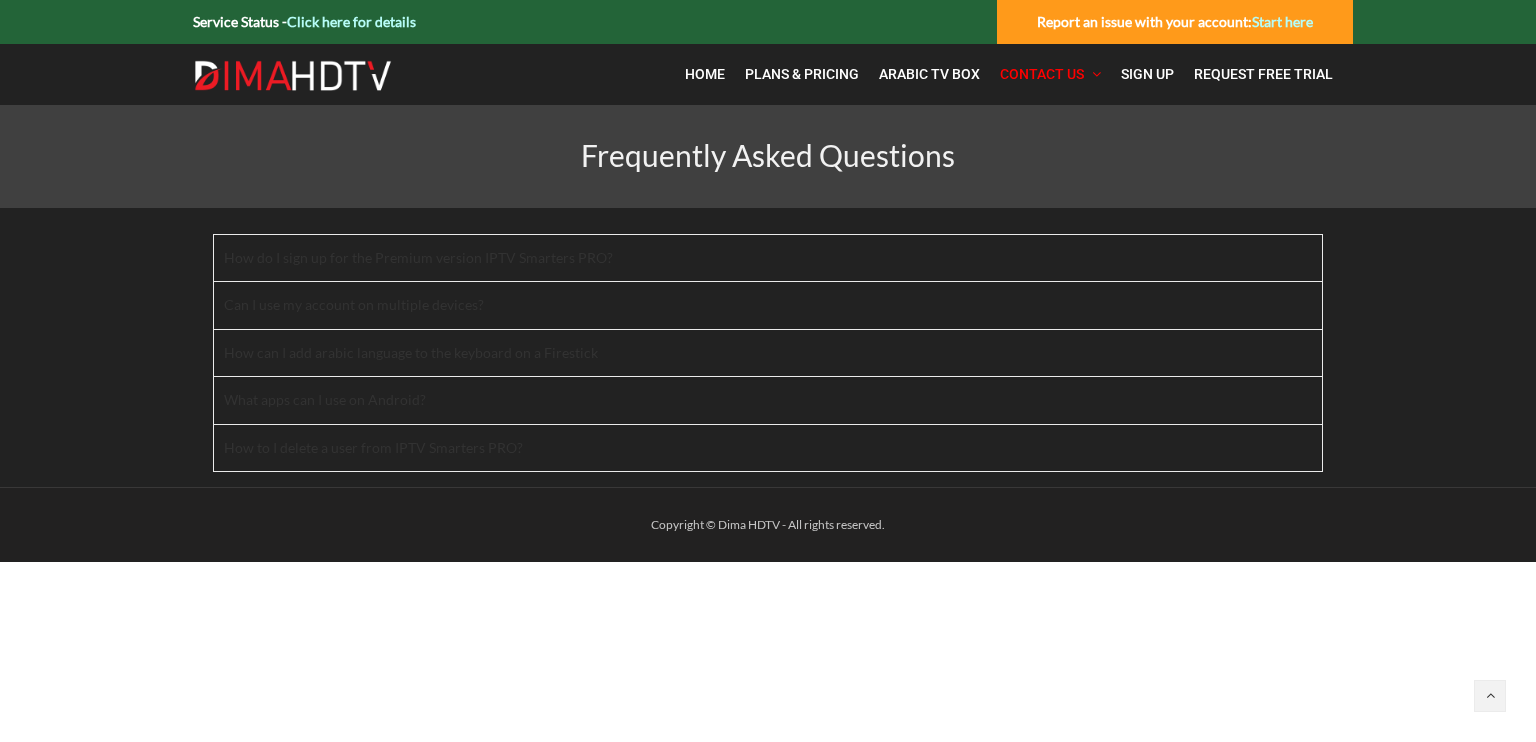 scroll, scrollTop: 0, scrollLeft: 0, axis: both 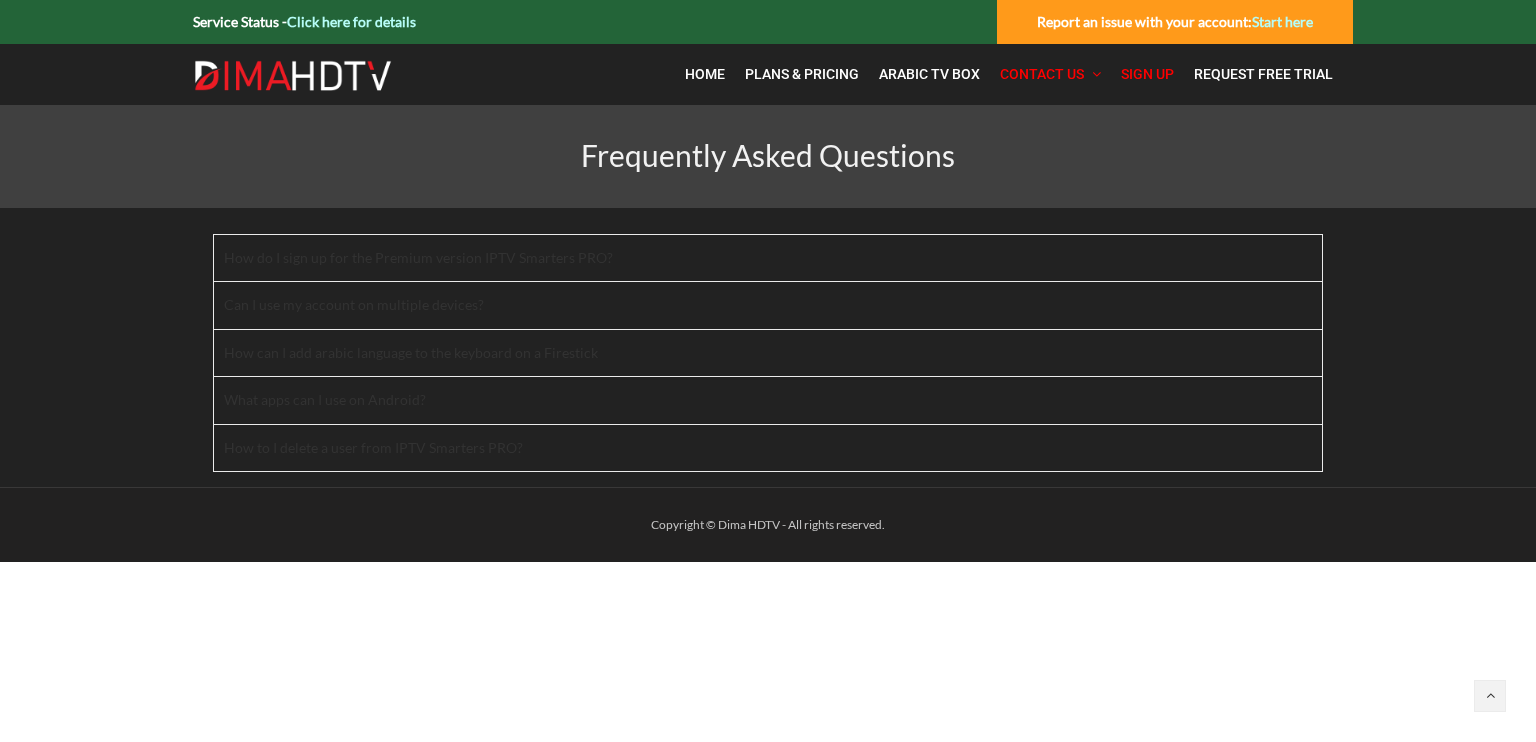 click on "Sign Up" at bounding box center (1147, 74) 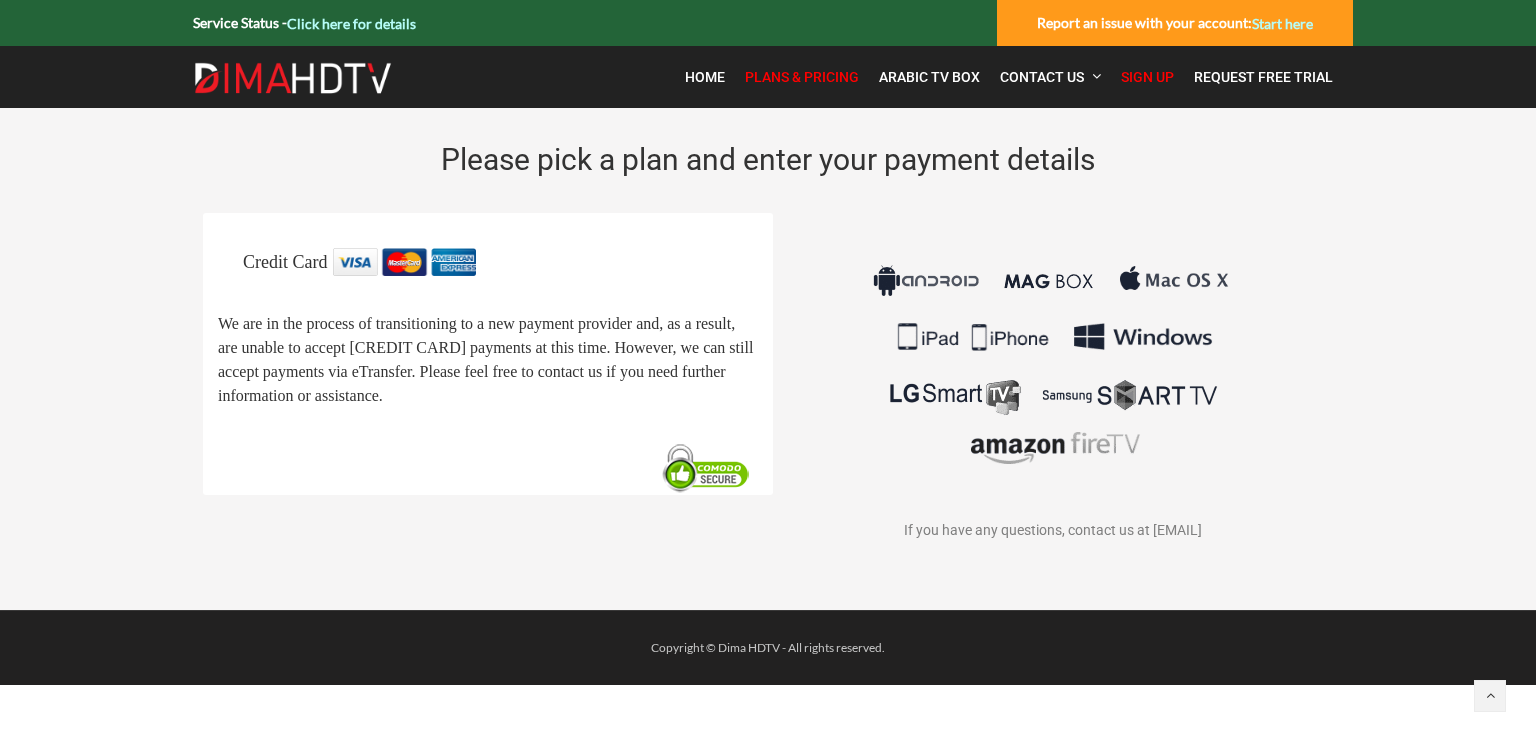scroll, scrollTop: 0, scrollLeft: 0, axis: both 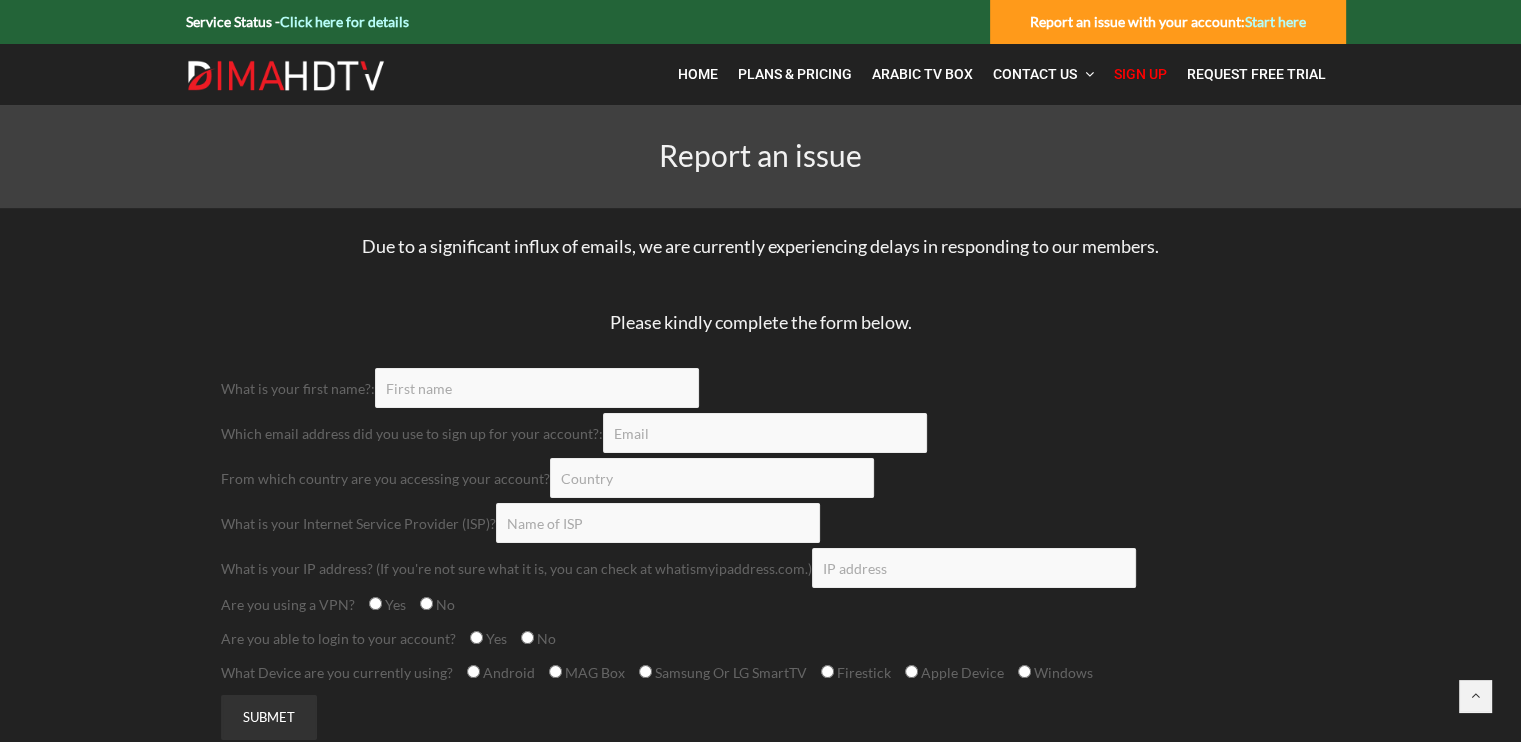 click on "Sign Up" at bounding box center [1140, 74] 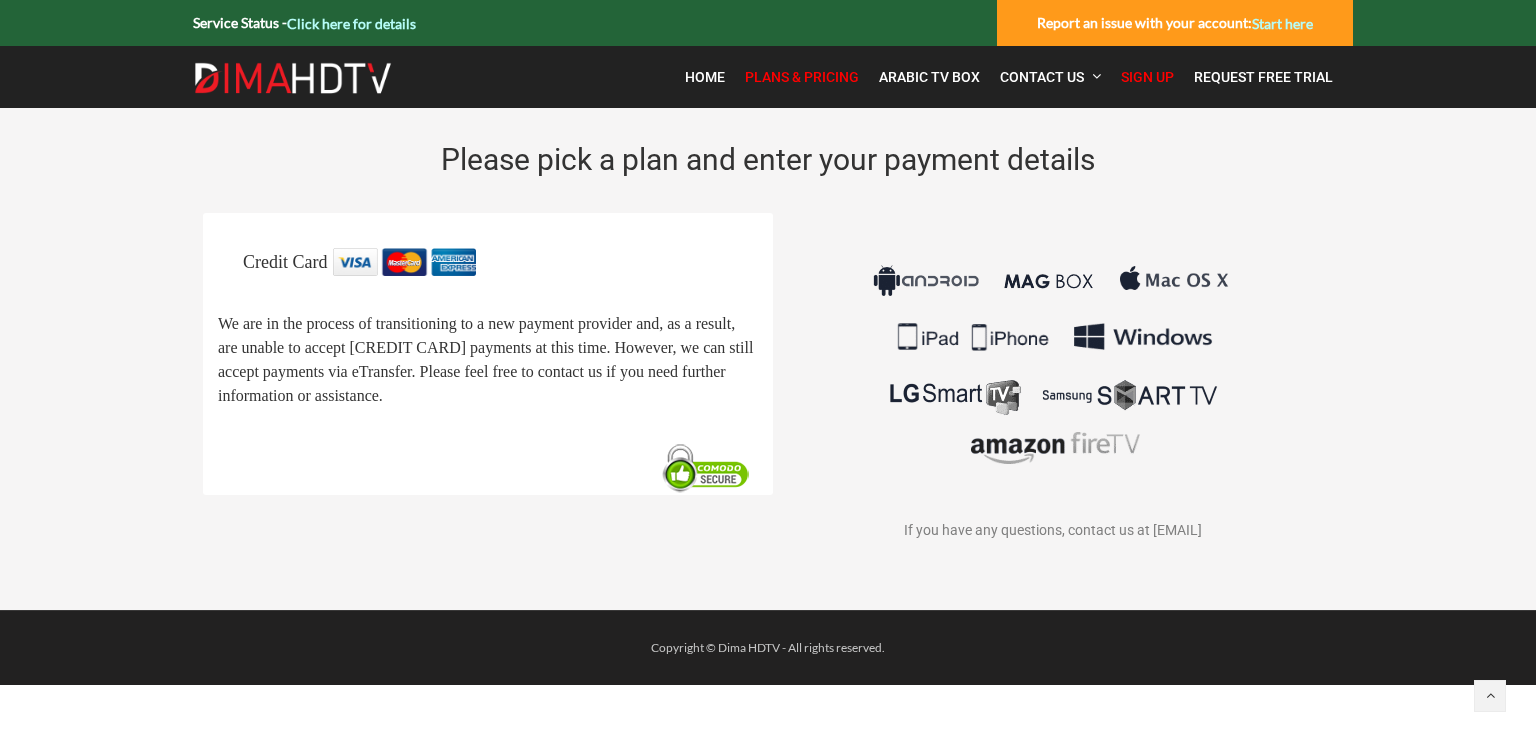 scroll, scrollTop: 0, scrollLeft: 0, axis: both 